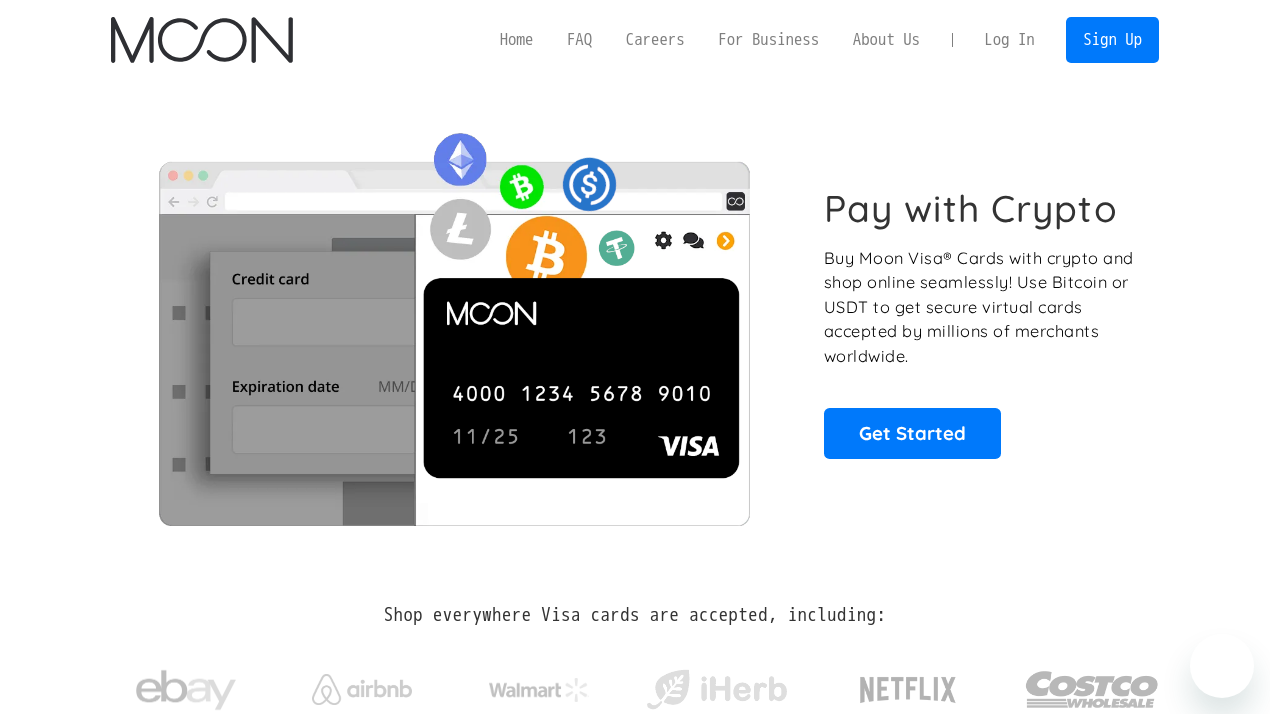 scroll, scrollTop: 0, scrollLeft: 0, axis: both 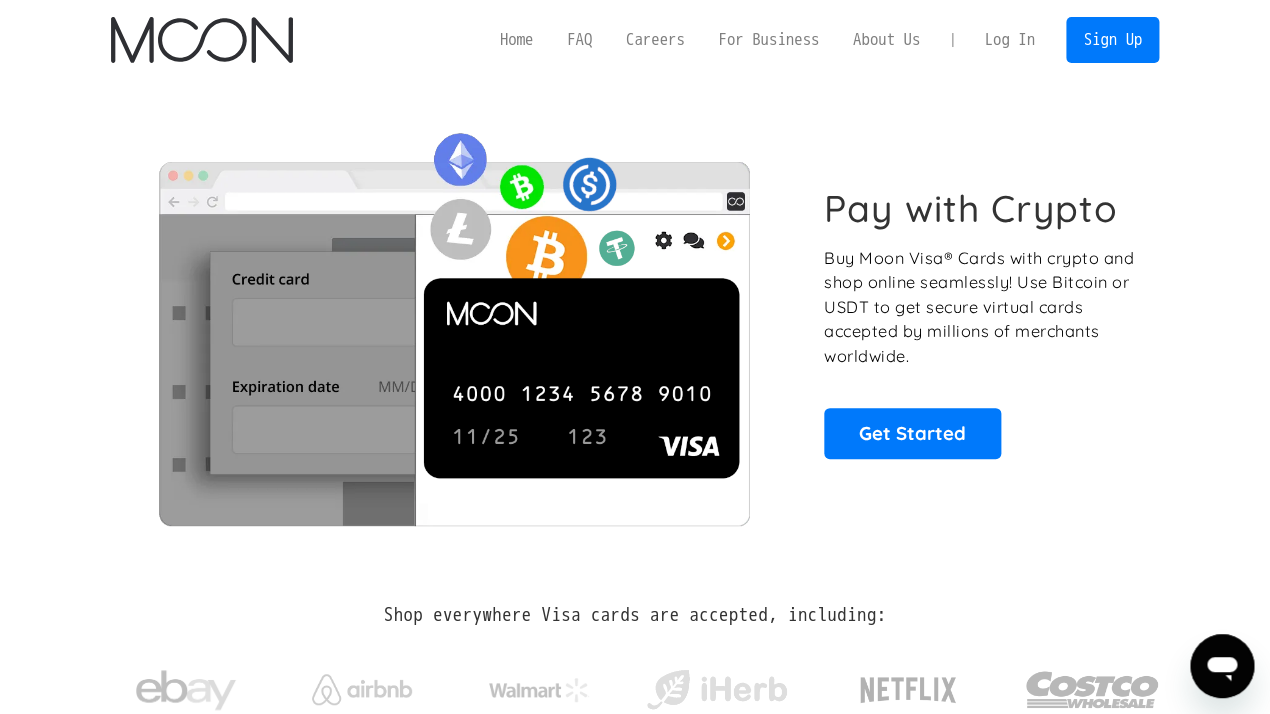 click on "Log In" at bounding box center [1009, 40] 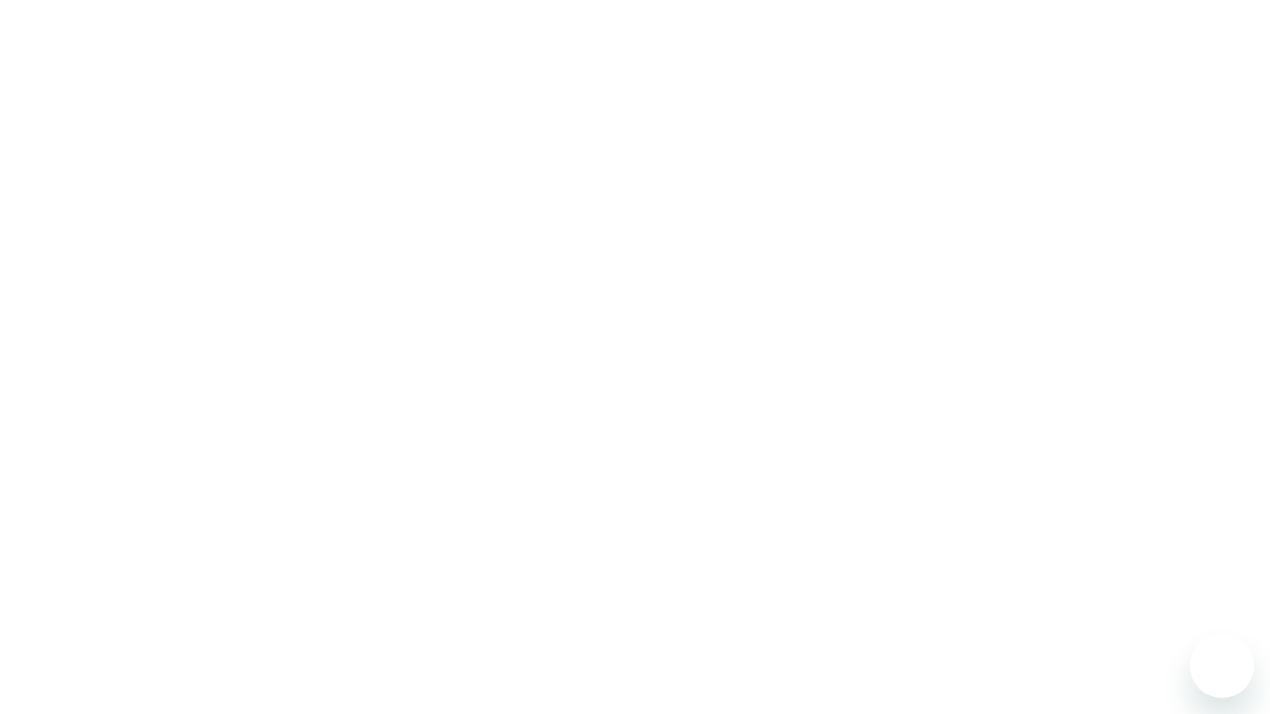 scroll, scrollTop: 0, scrollLeft: 0, axis: both 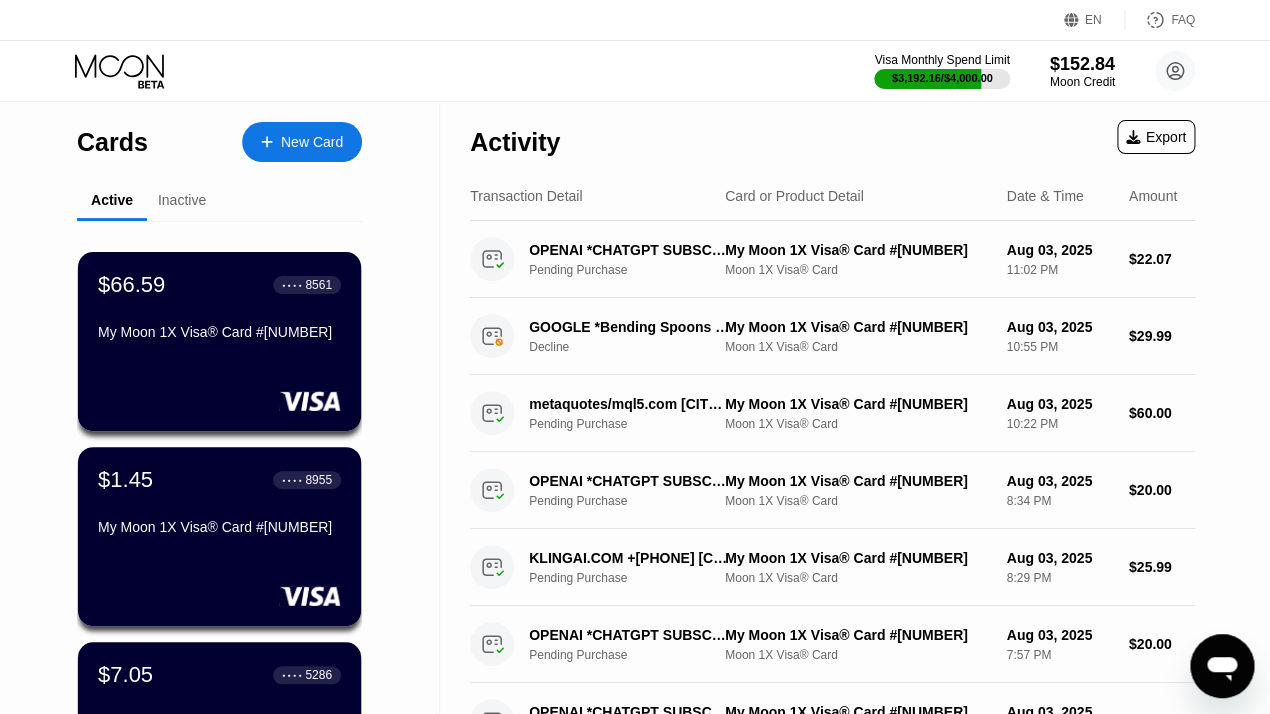 click on "New Card" at bounding box center [312, 142] 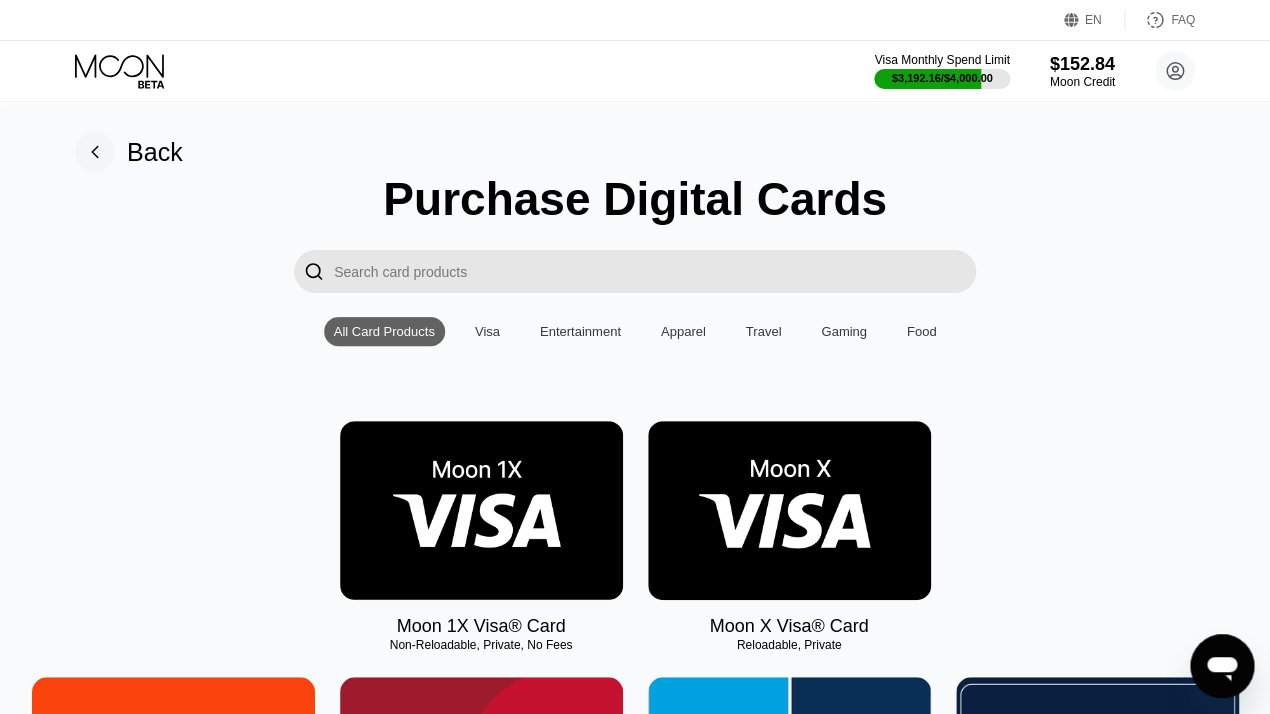 click 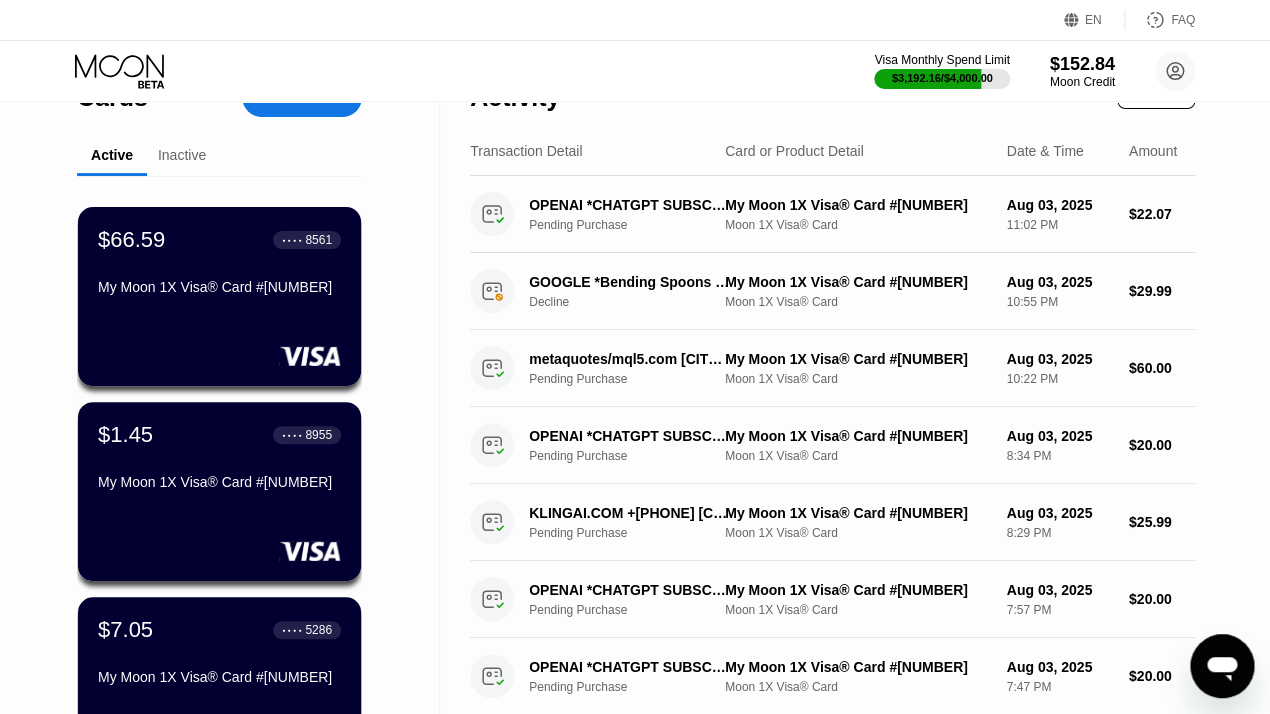 scroll, scrollTop: 0, scrollLeft: 0, axis: both 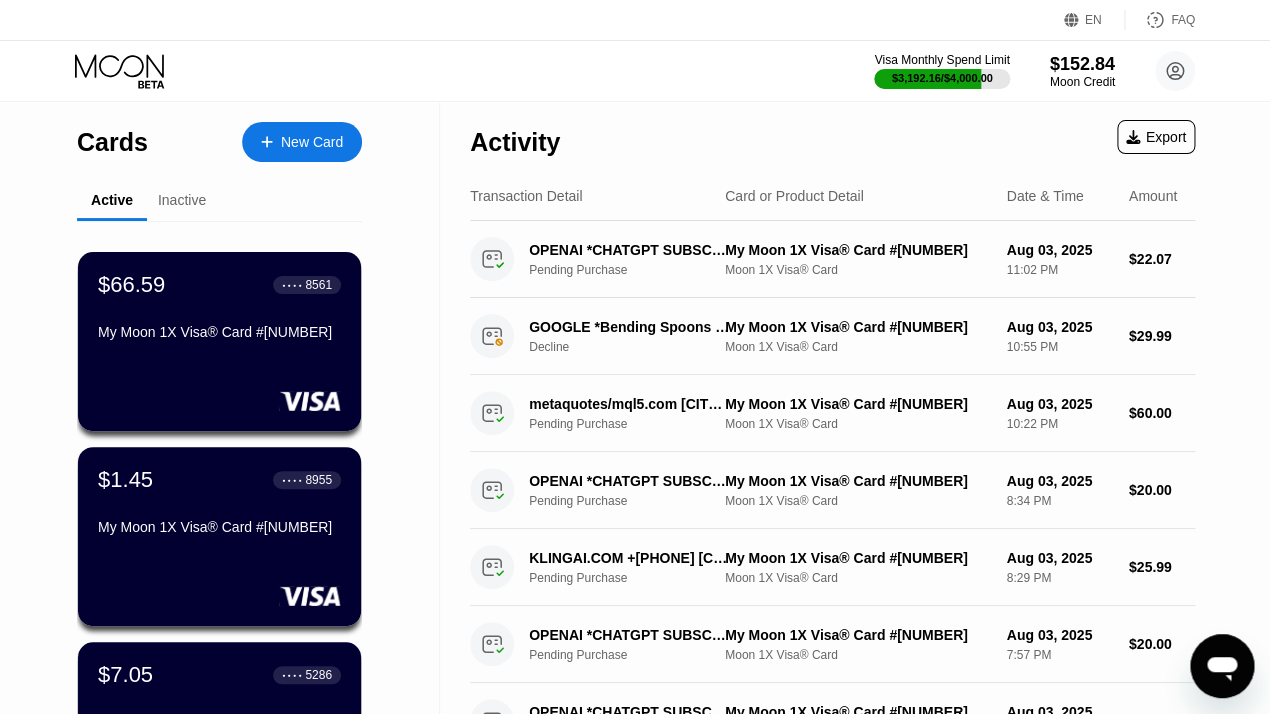 click on "New Card" at bounding box center (312, 142) 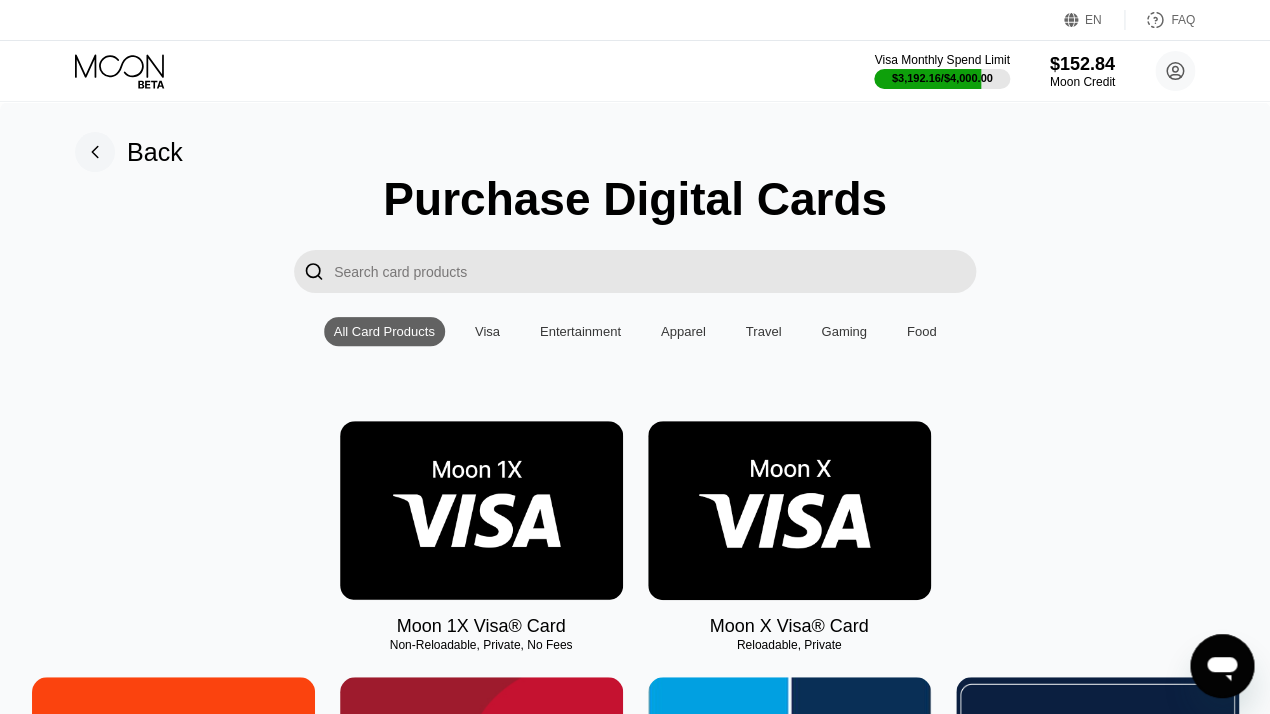 click at bounding box center (481, 510) 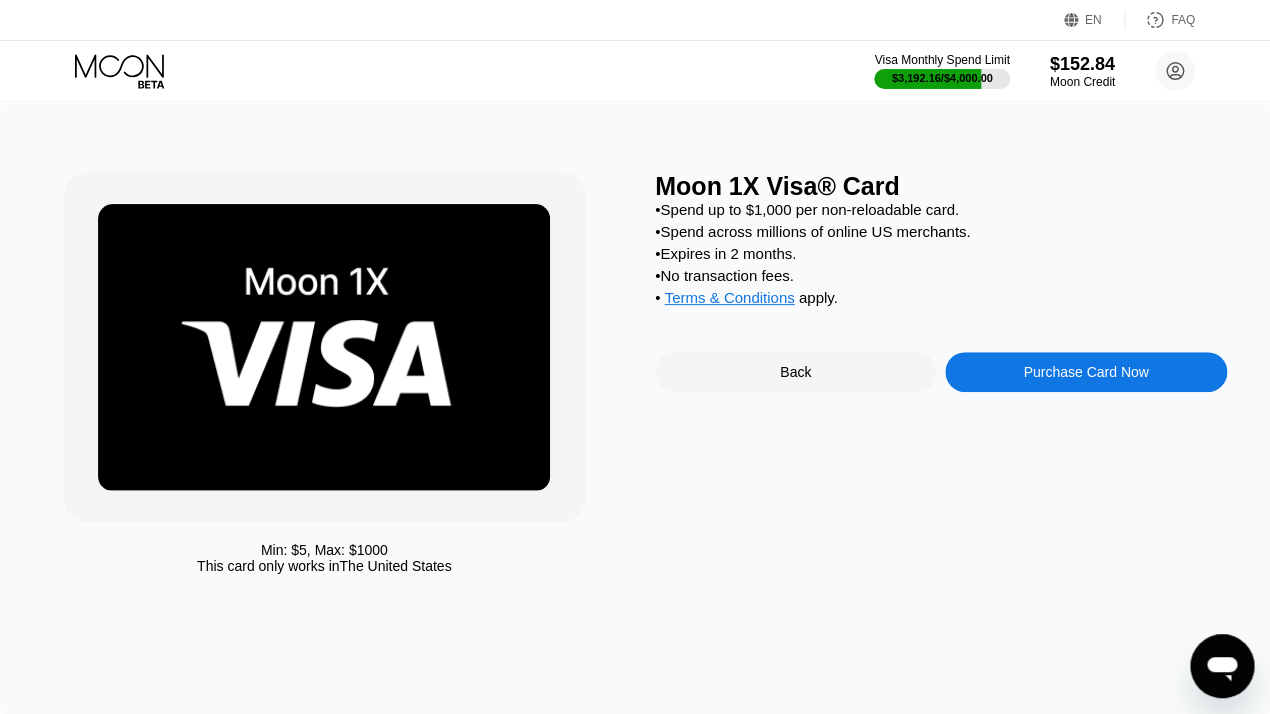 click on "Purchase Card Now" at bounding box center (1085, 372) 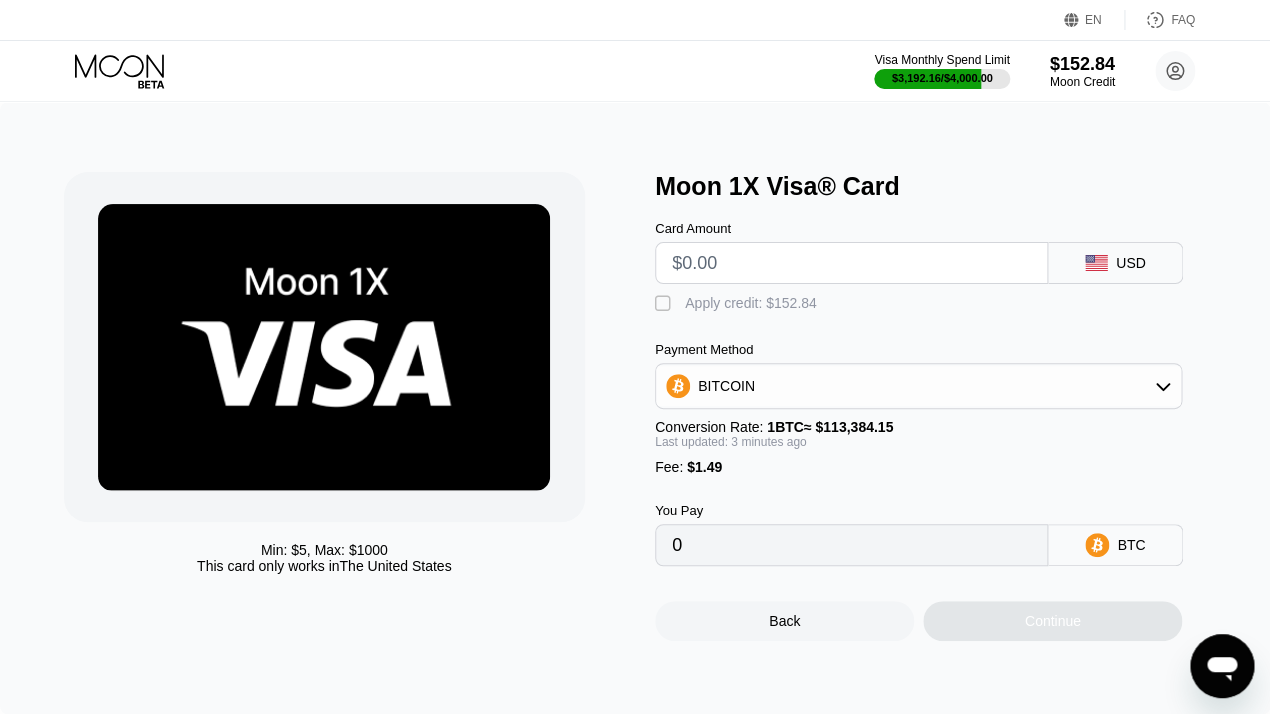 click at bounding box center [851, 263] 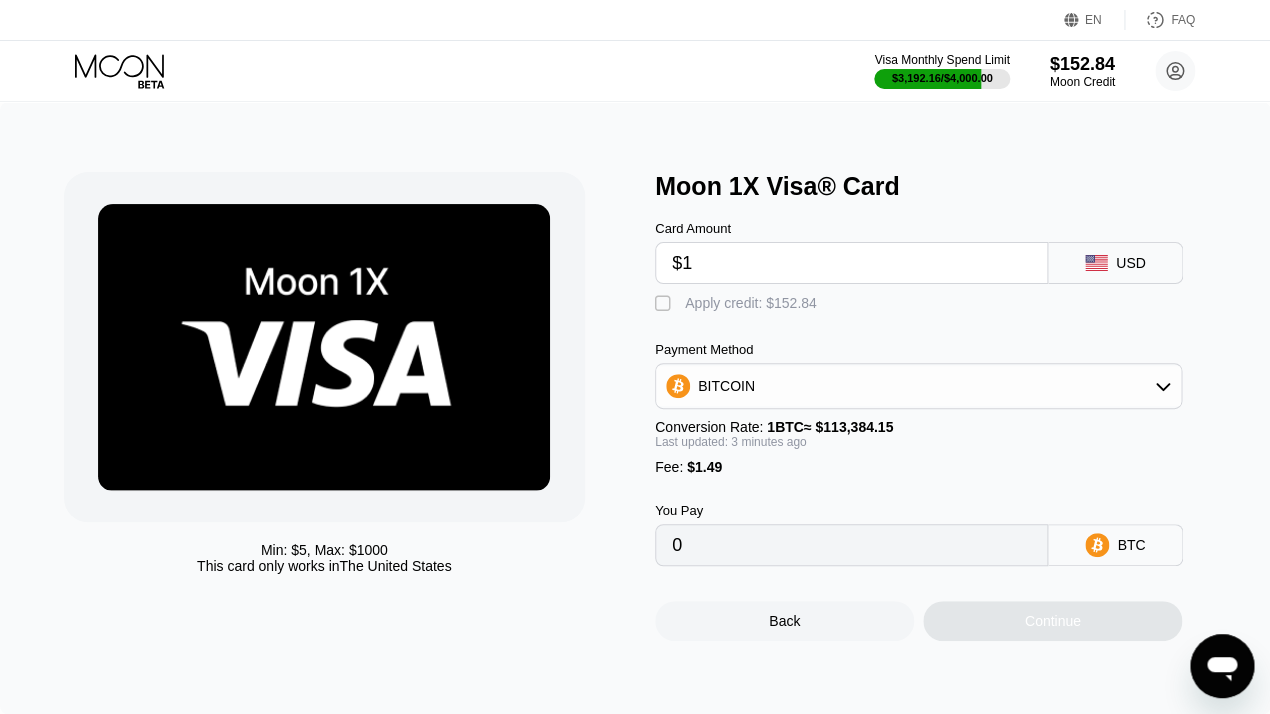 type on "0.00002196" 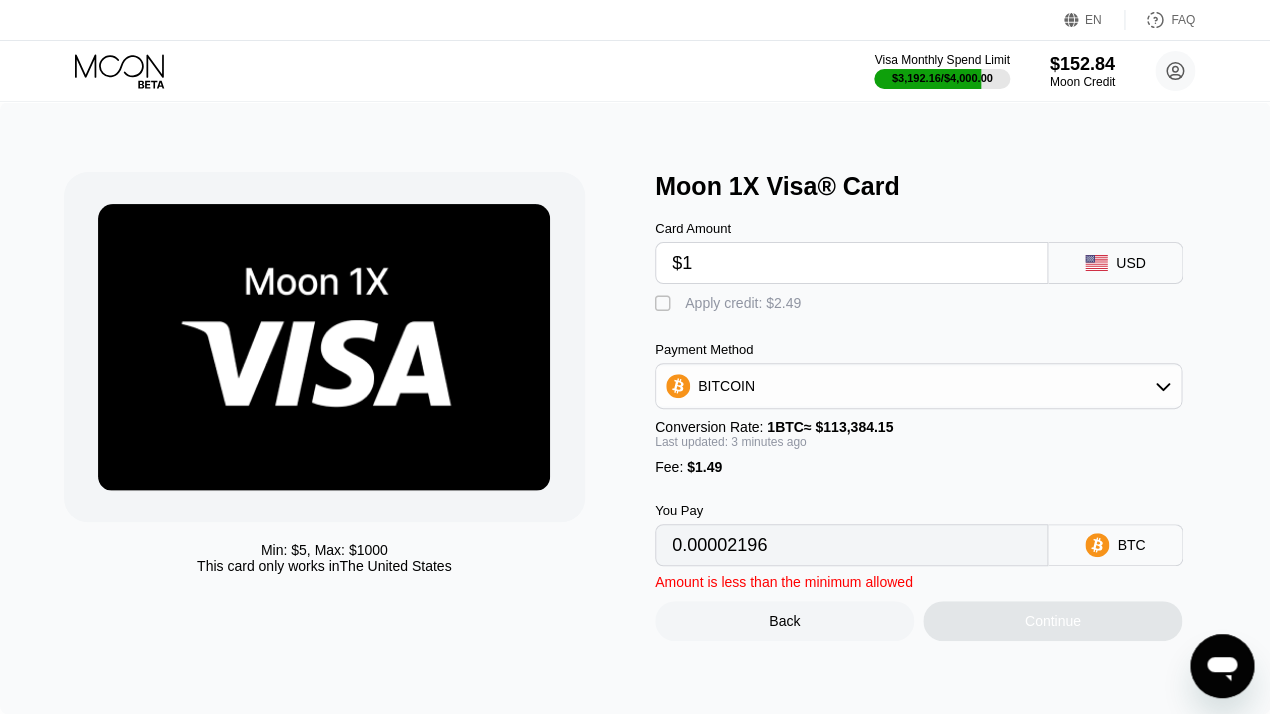 type on "$15" 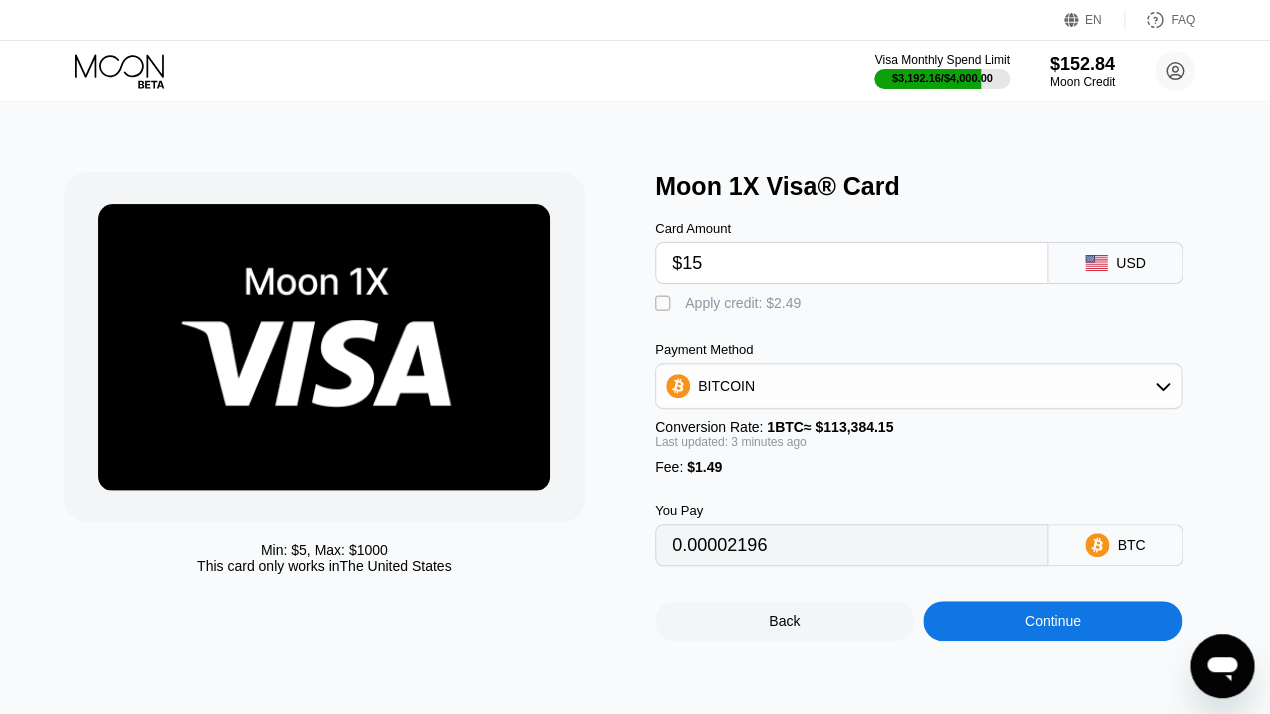 type on "0.00014539" 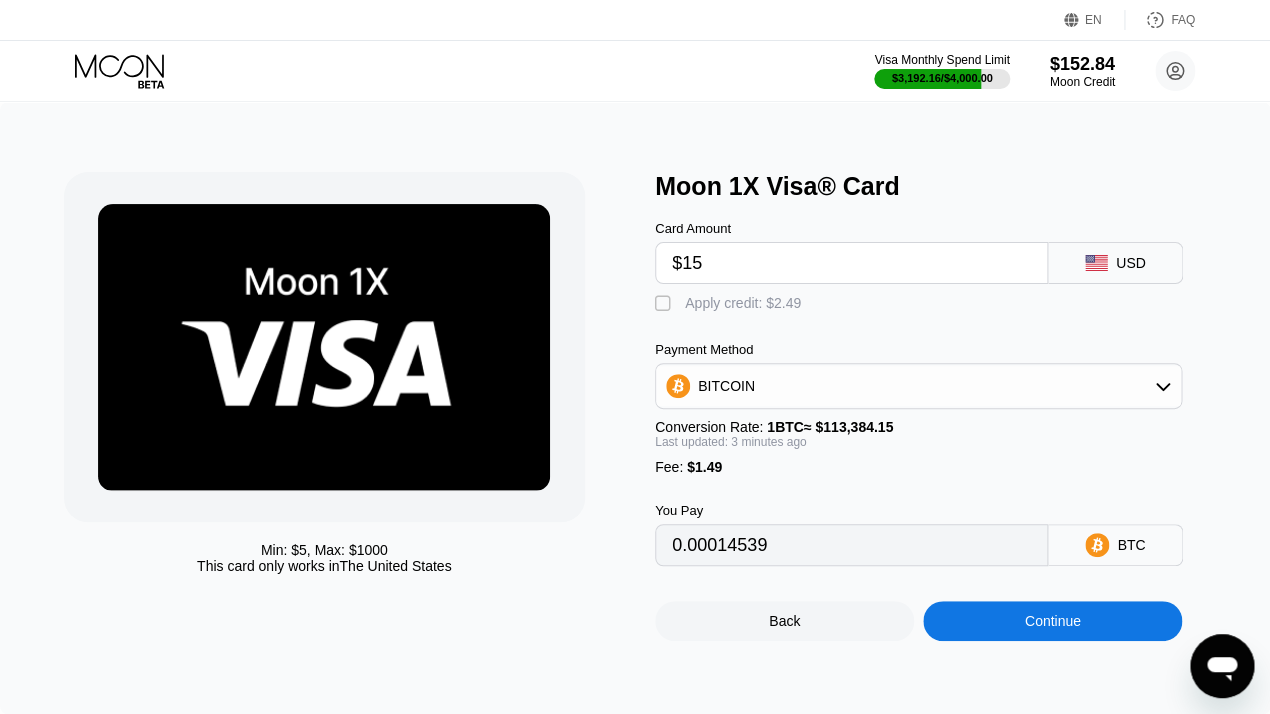 type on "$151" 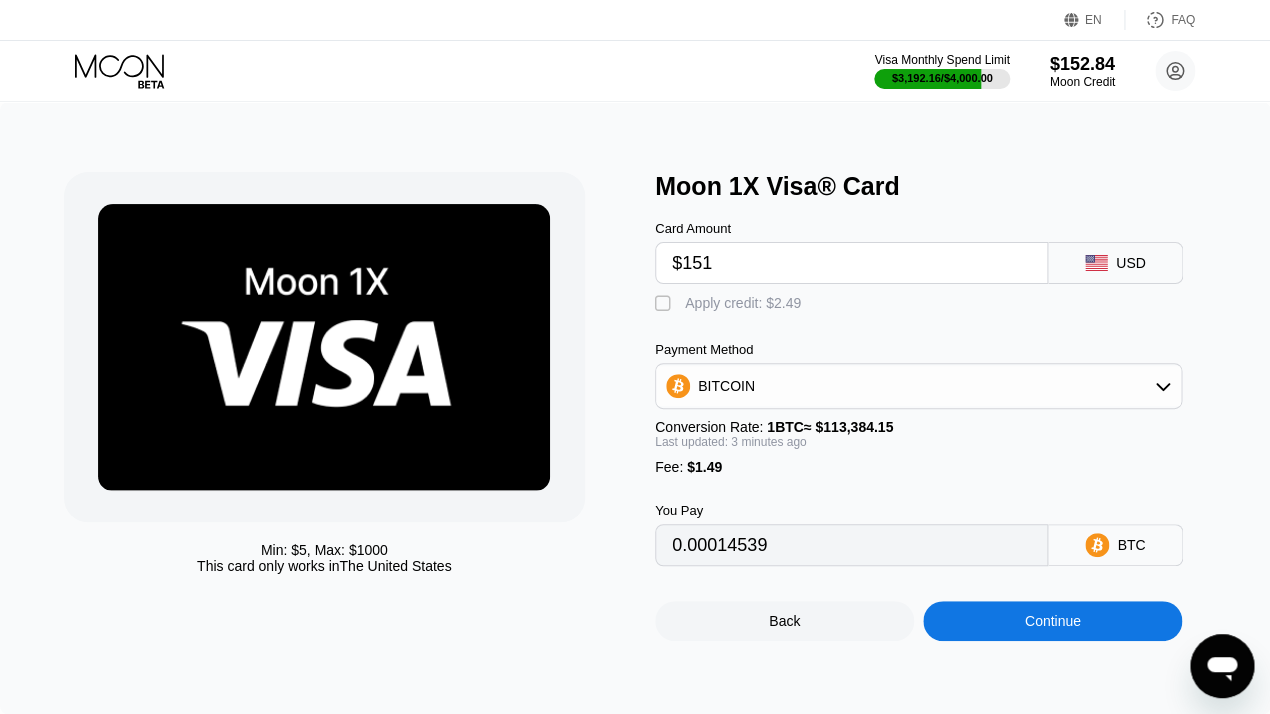 type on "0.00134440" 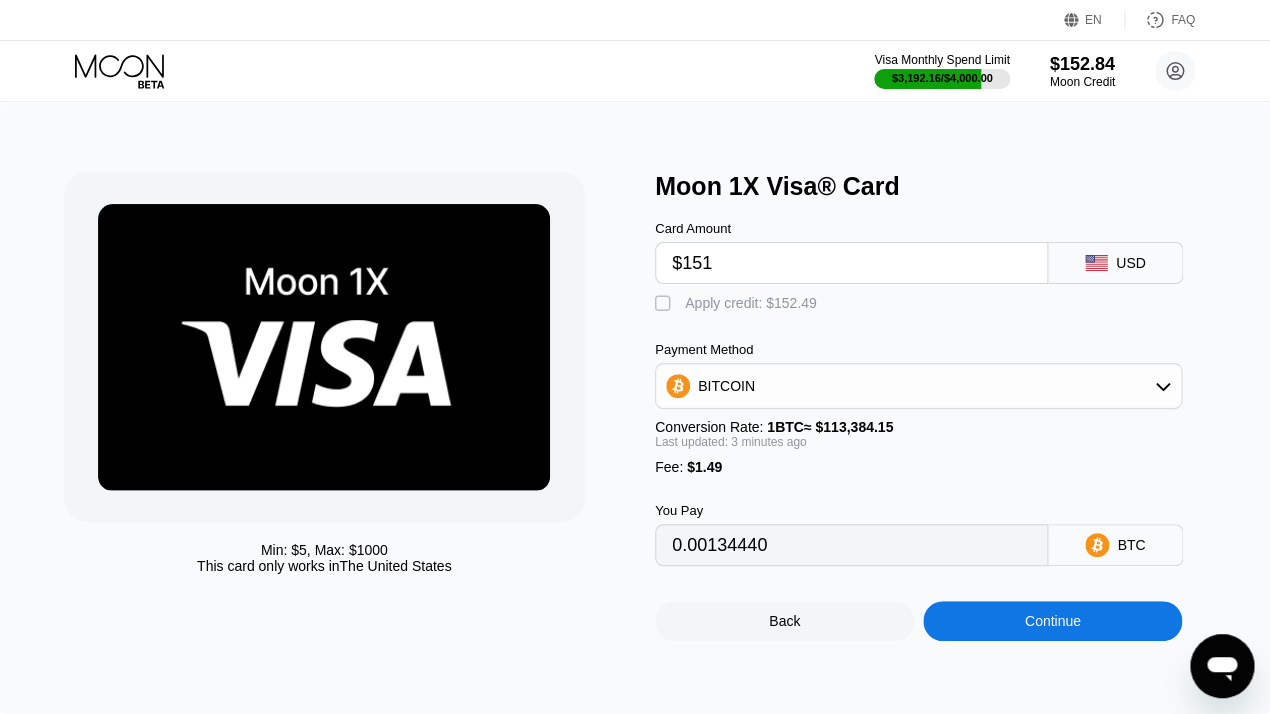 type on "$1513" 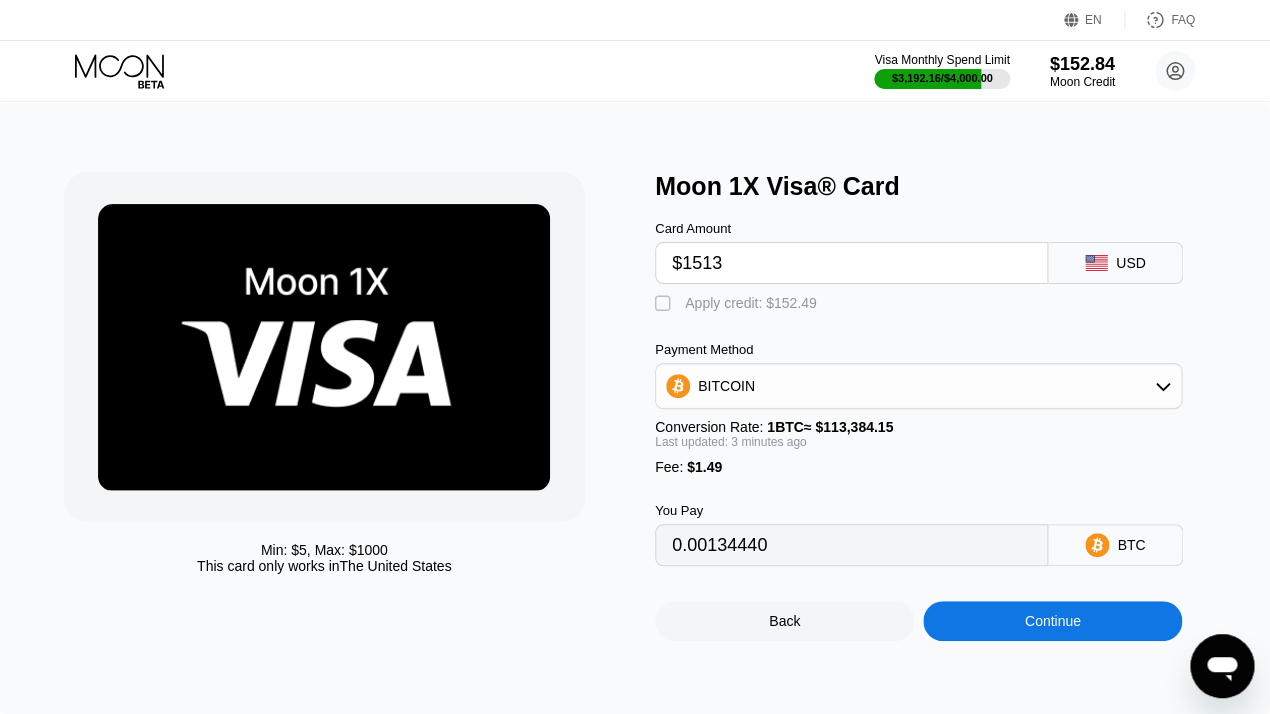 type on "0.01335219" 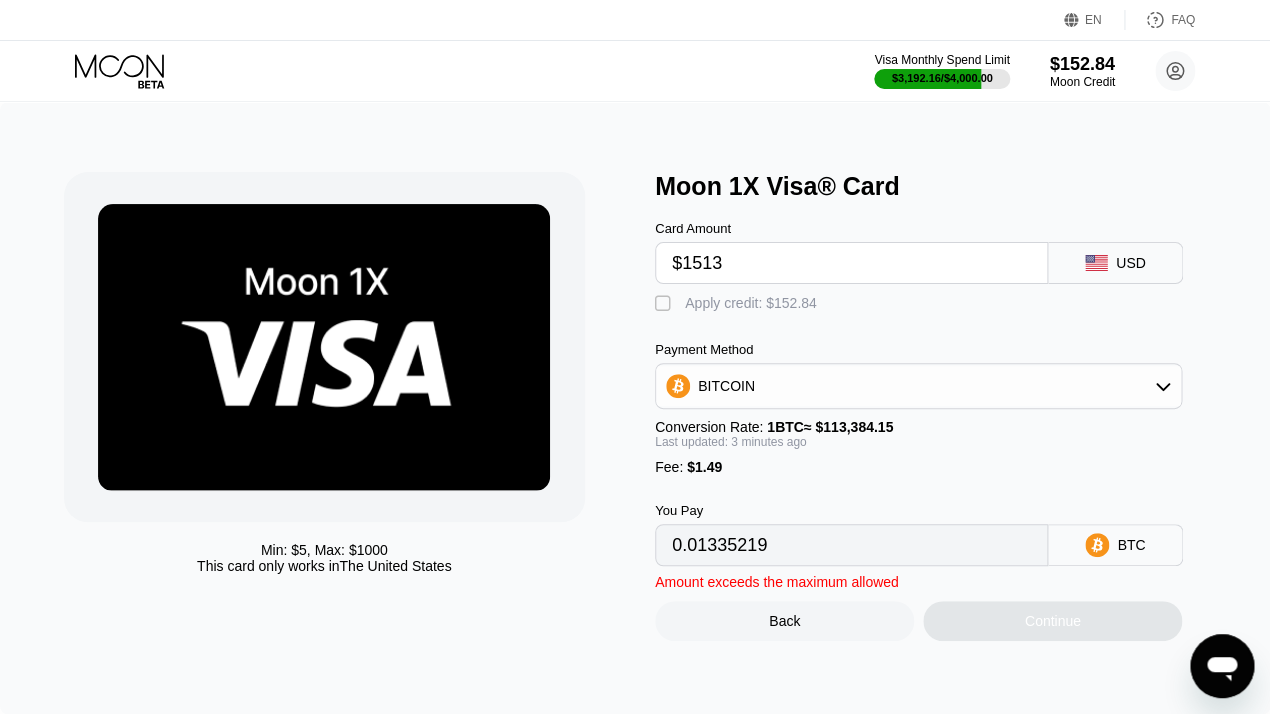 type on "$151" 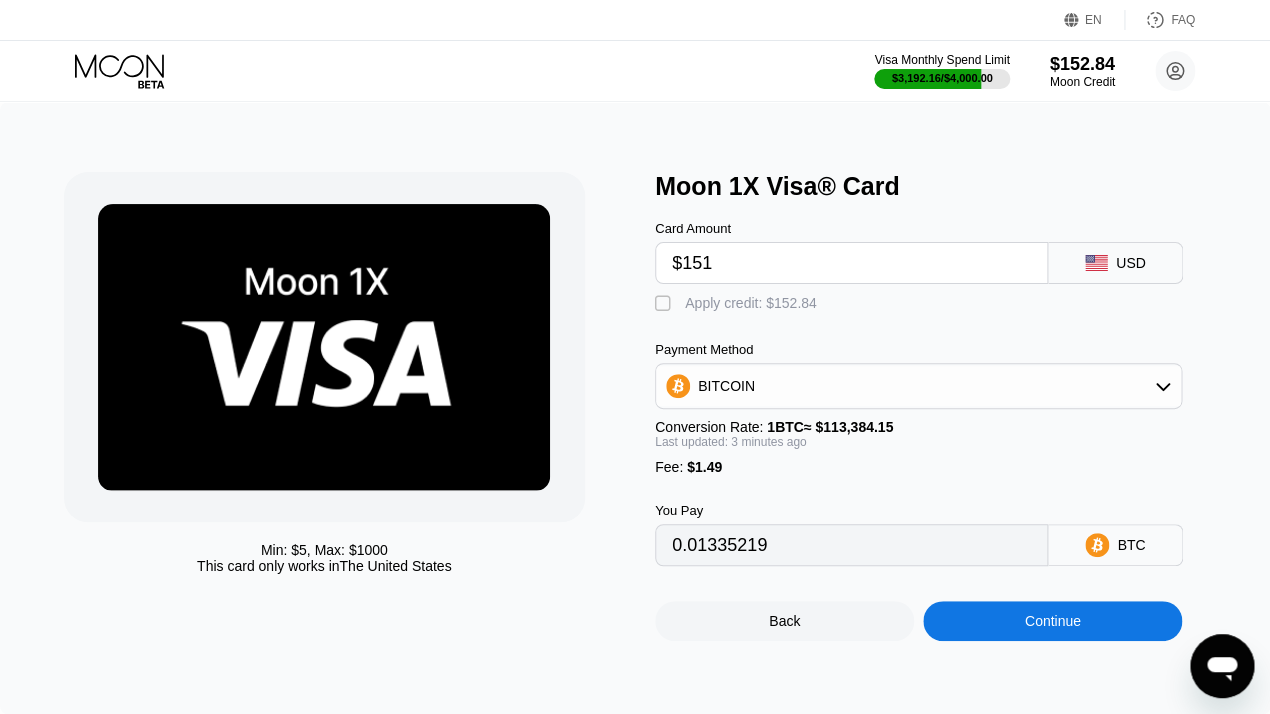 type on "0.00134440" 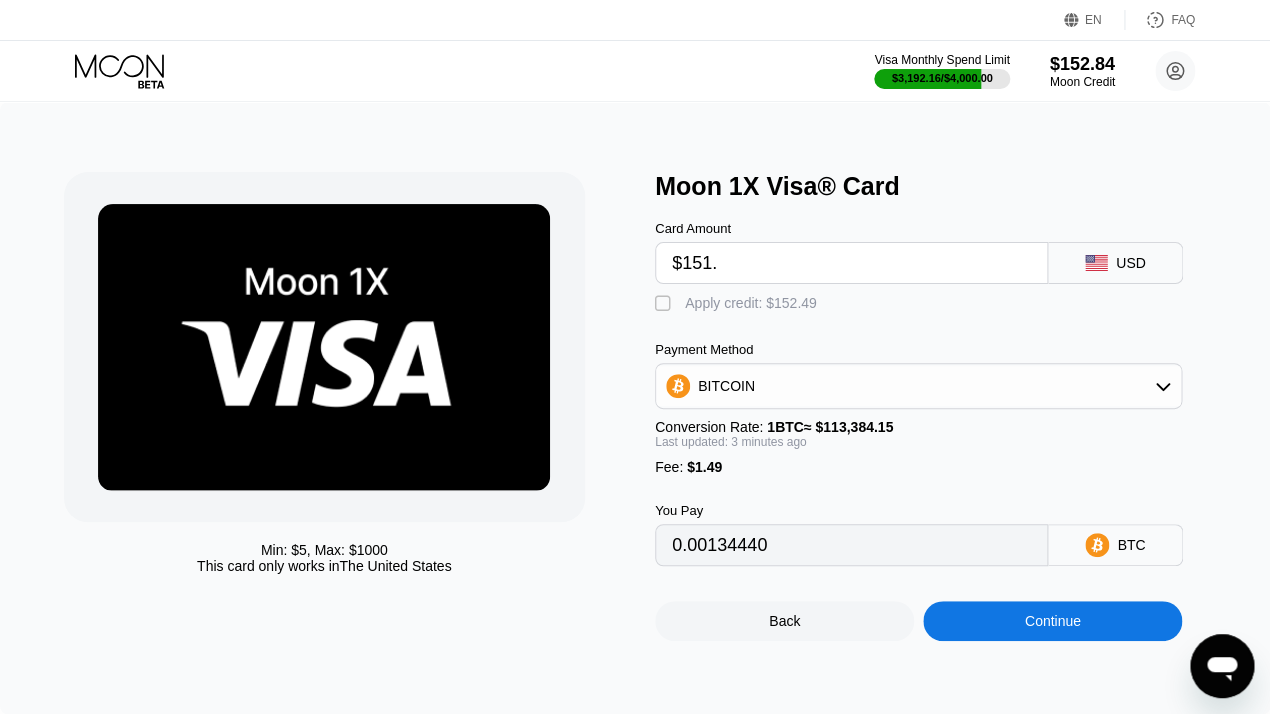 type on "$151.3" 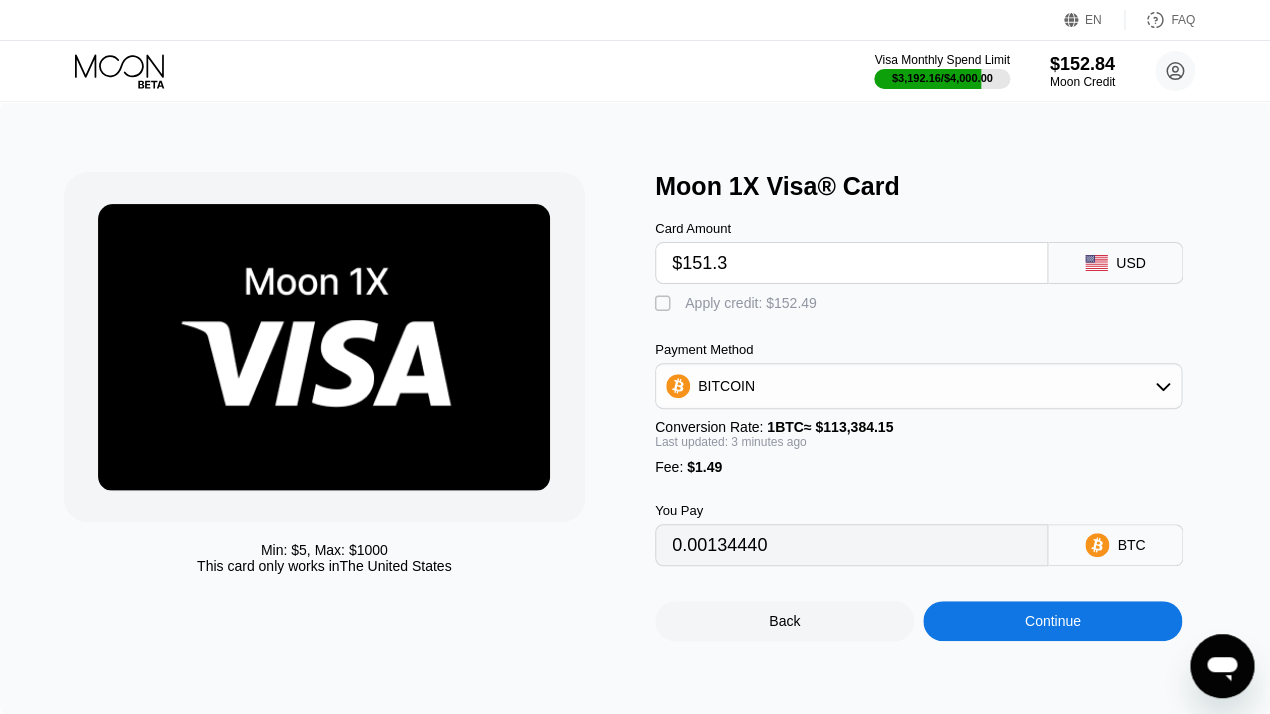 type on "0.00134705" 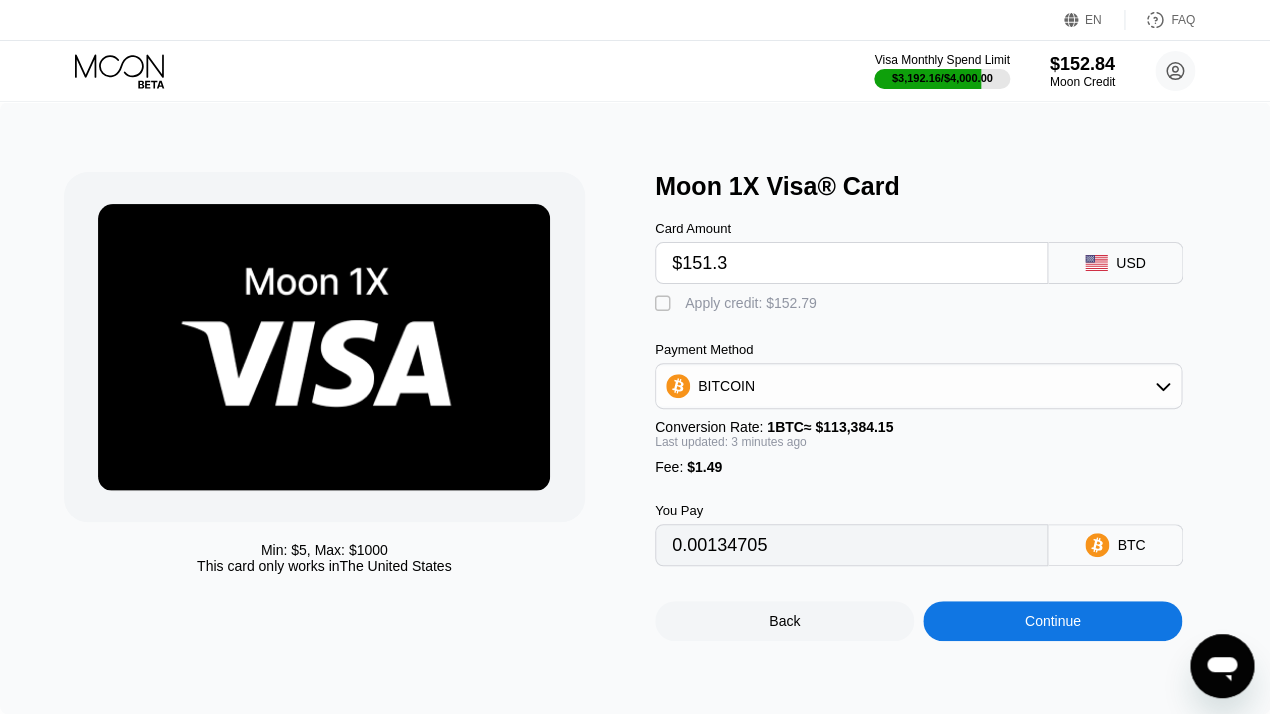 type on "$151.35" 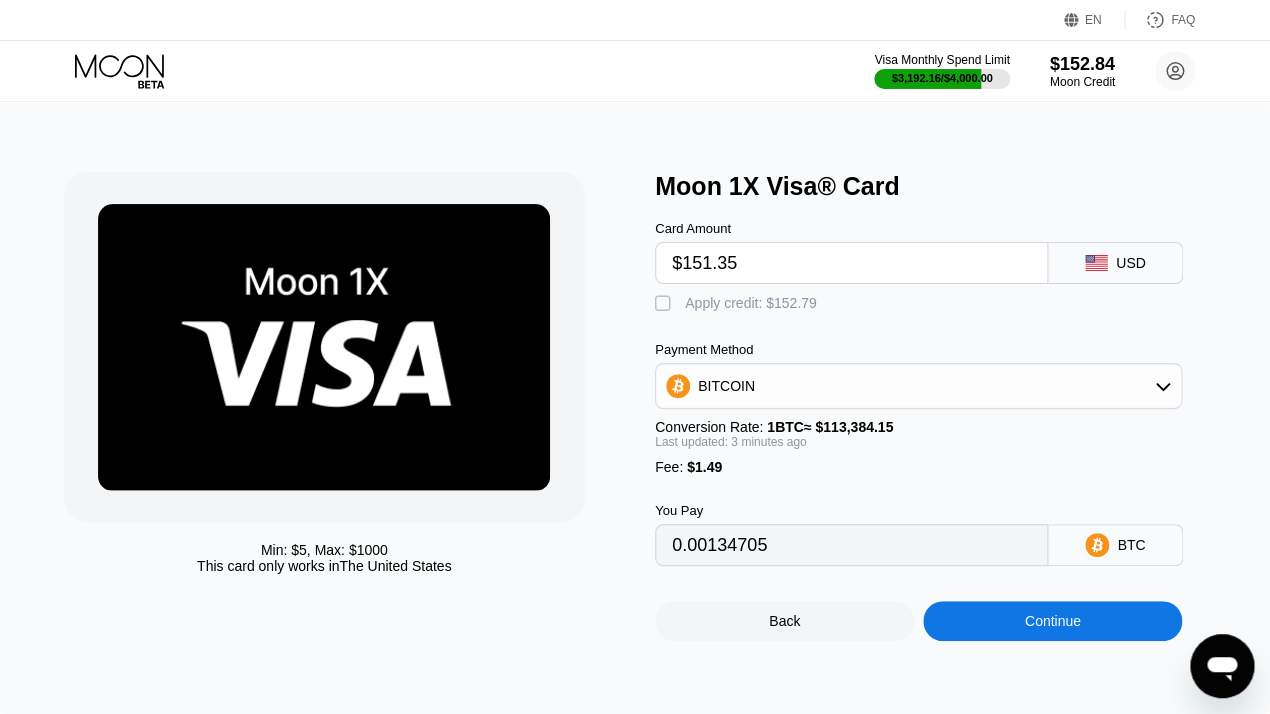 type on "0.00134749" 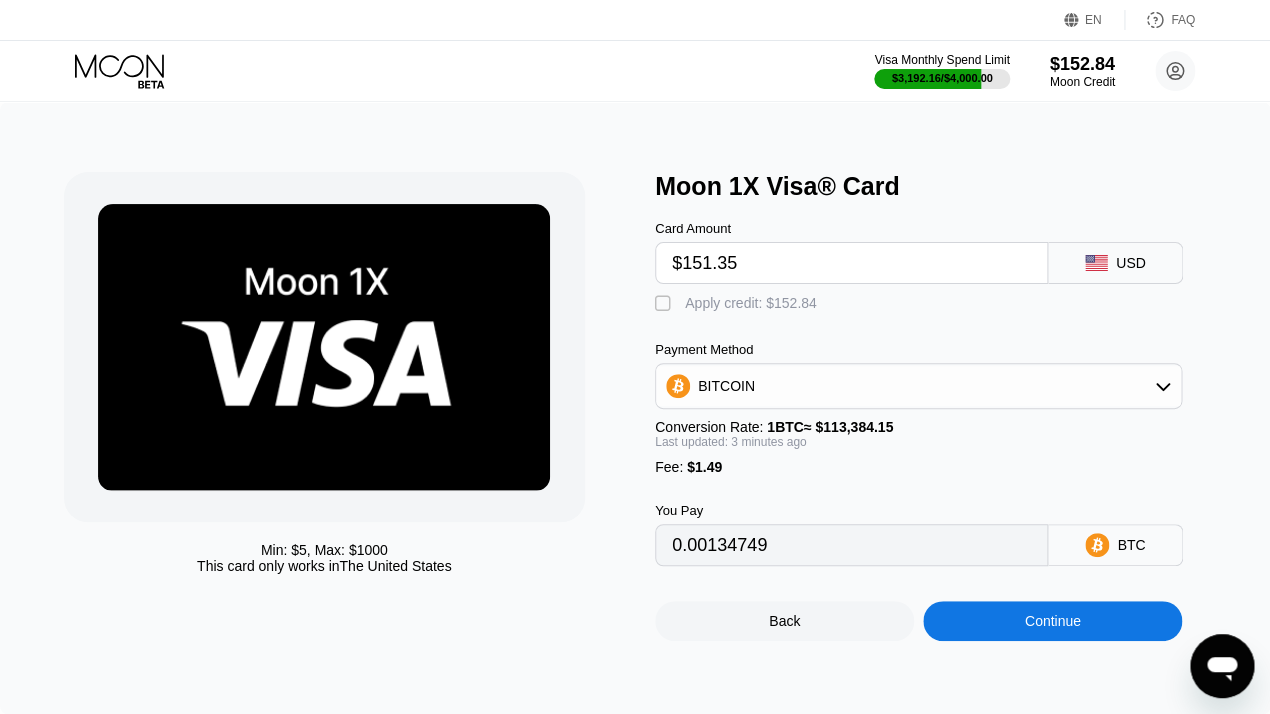 type on "$151.35" 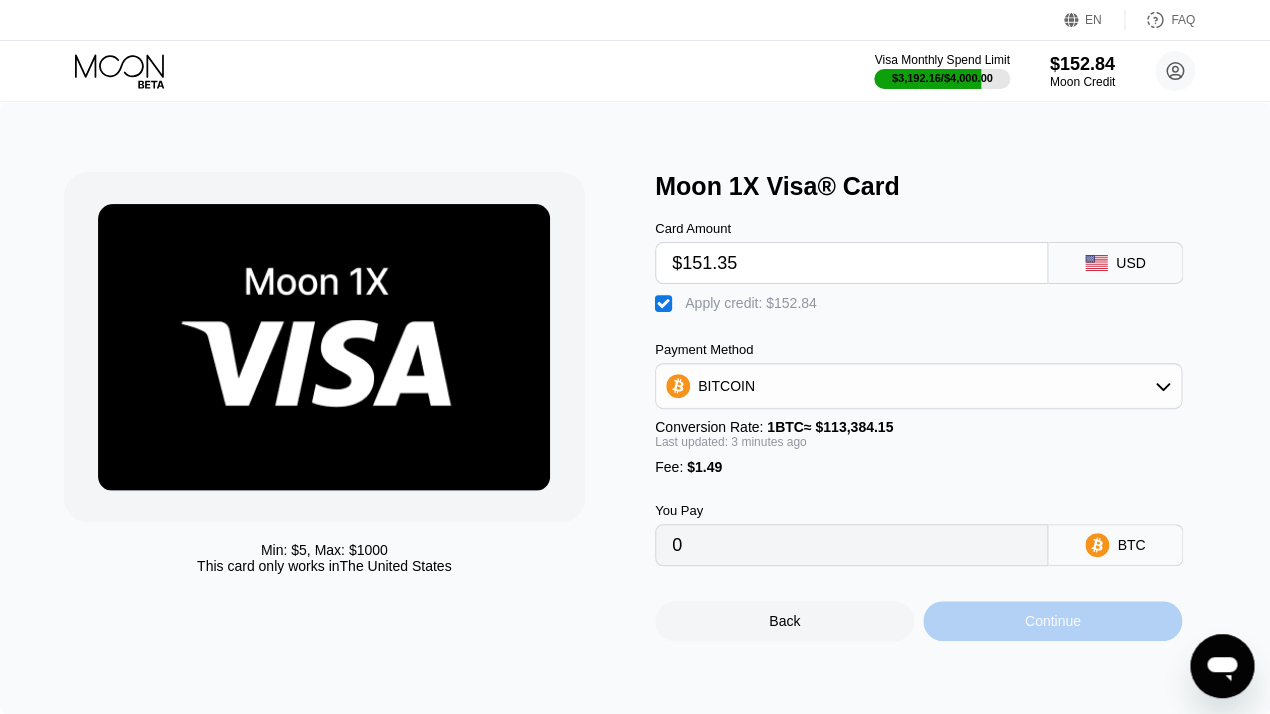 click on "Continue" at bounding box center [1052, 621] 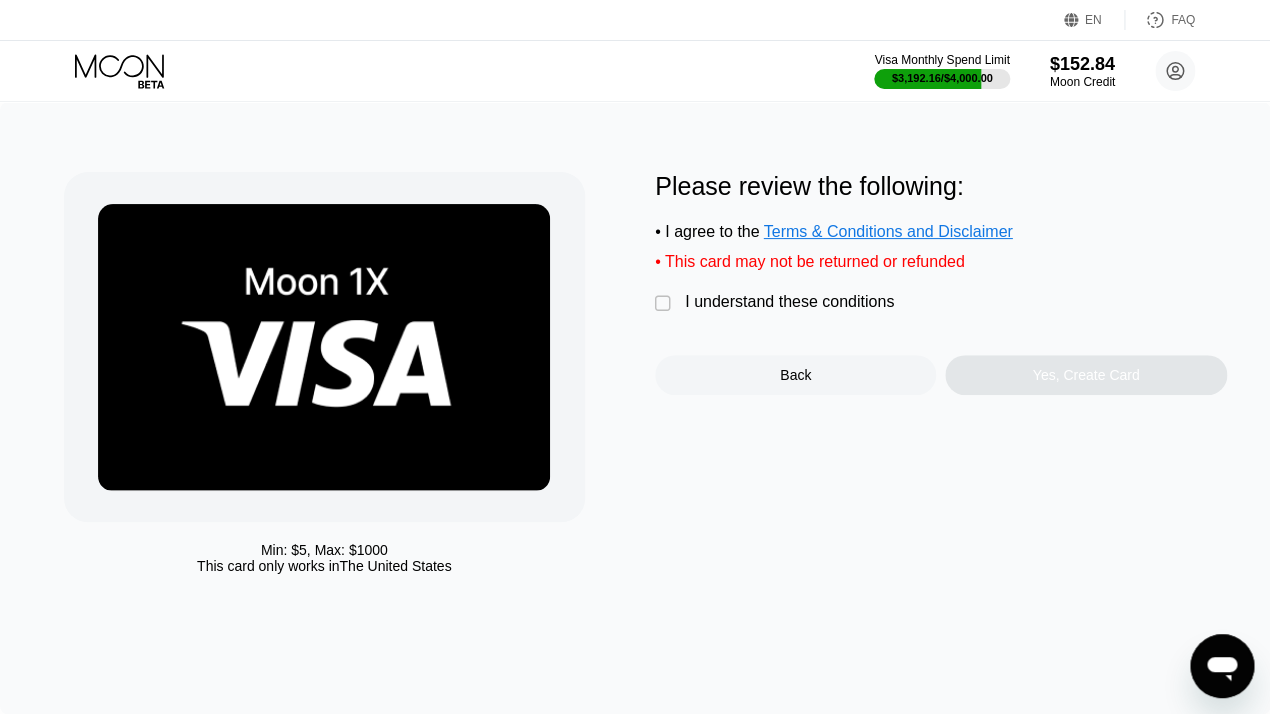 click on "I understand these conditions" at bounding box center [789, 302] 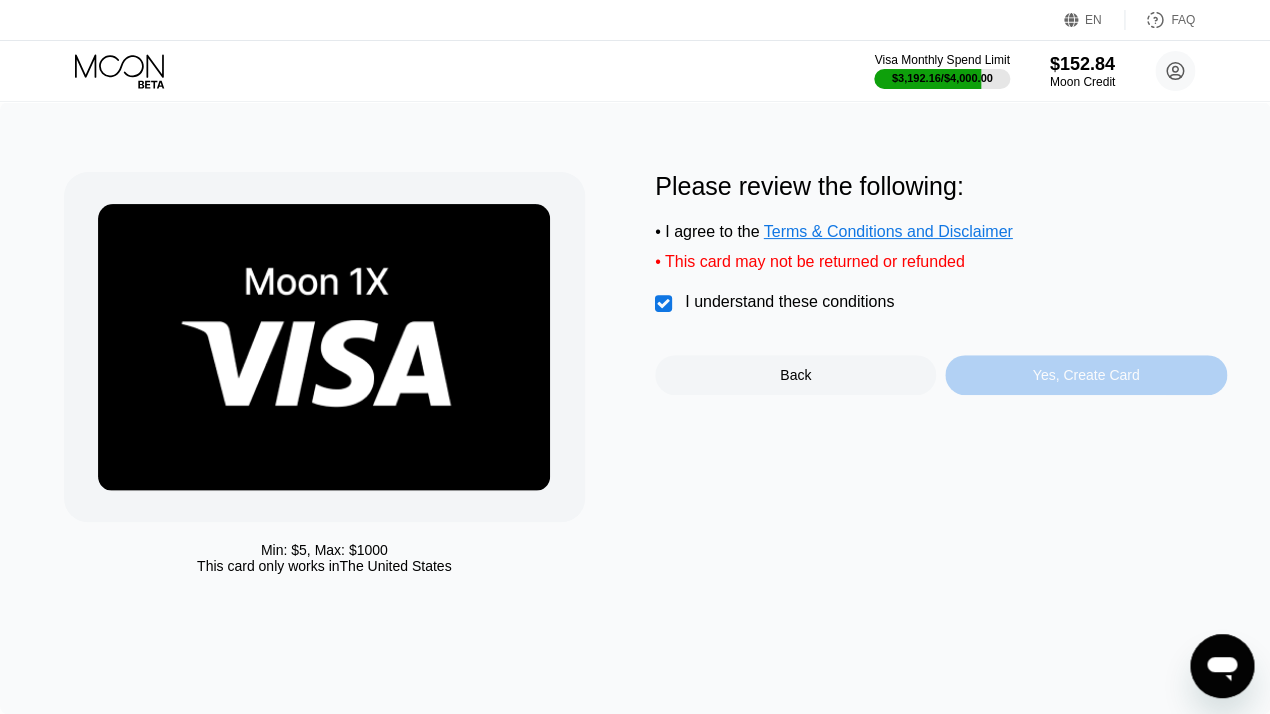 click on "Yes, Create Card" at bounding box center [1085, 375] 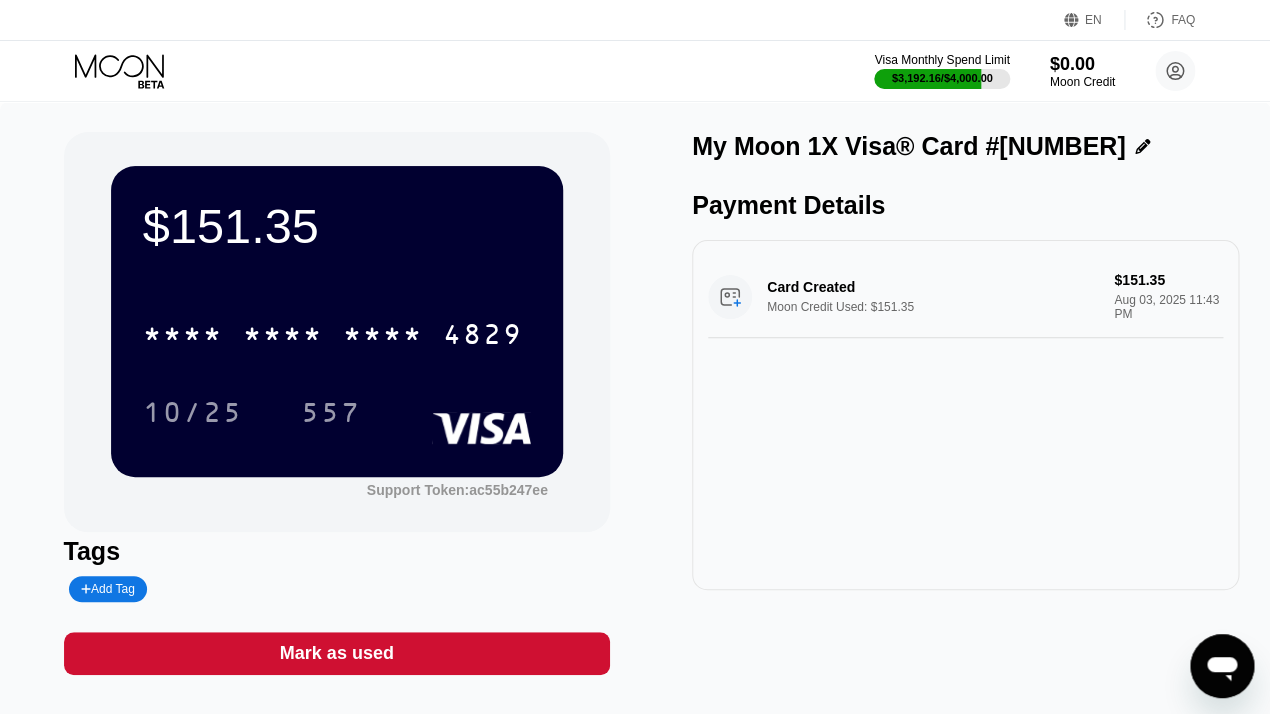 click 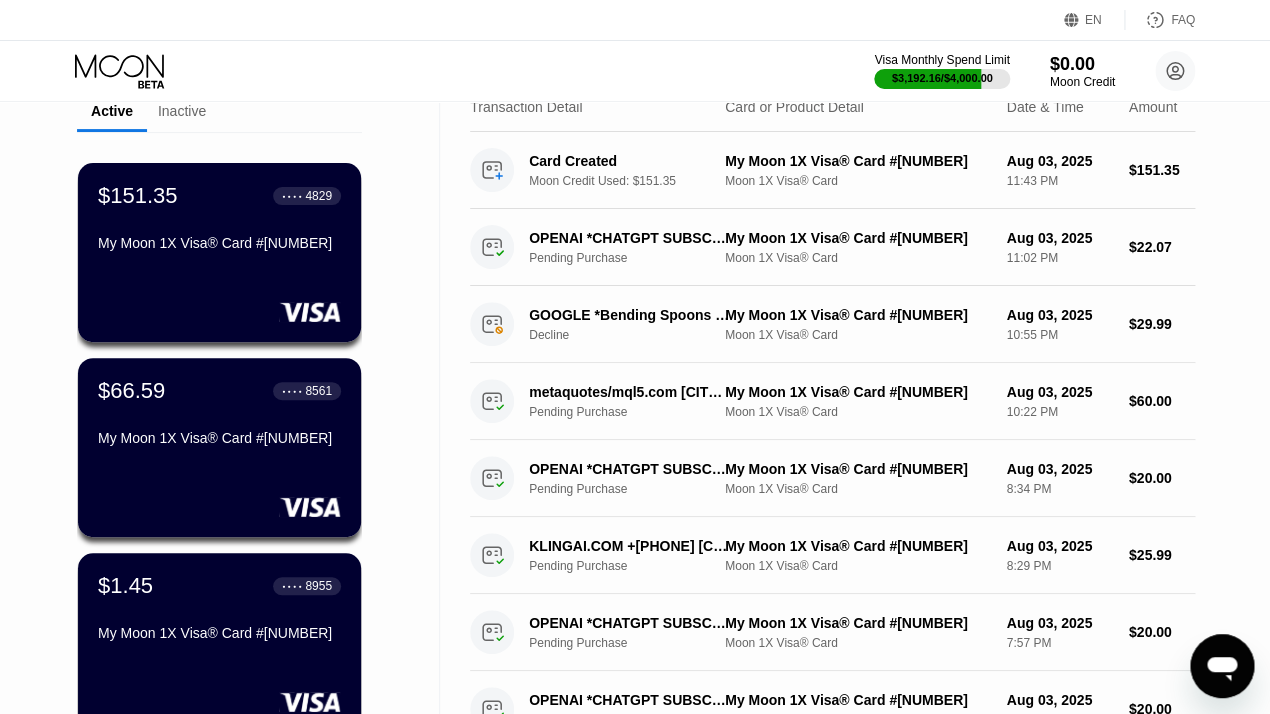 scroll, scrollTop: 0, scrollLeft: 0, axis: both 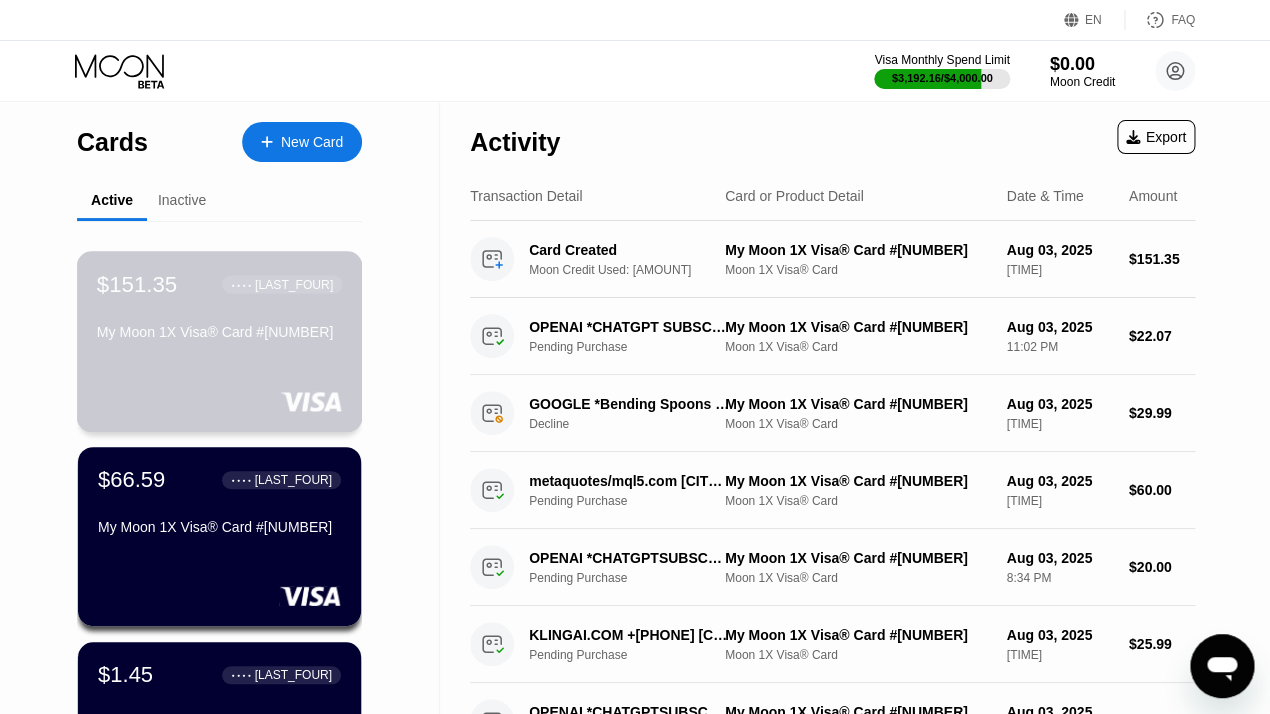click on "My Moon 1X Visa® Card #[NUMBER]" at bounding box center [219, 332] 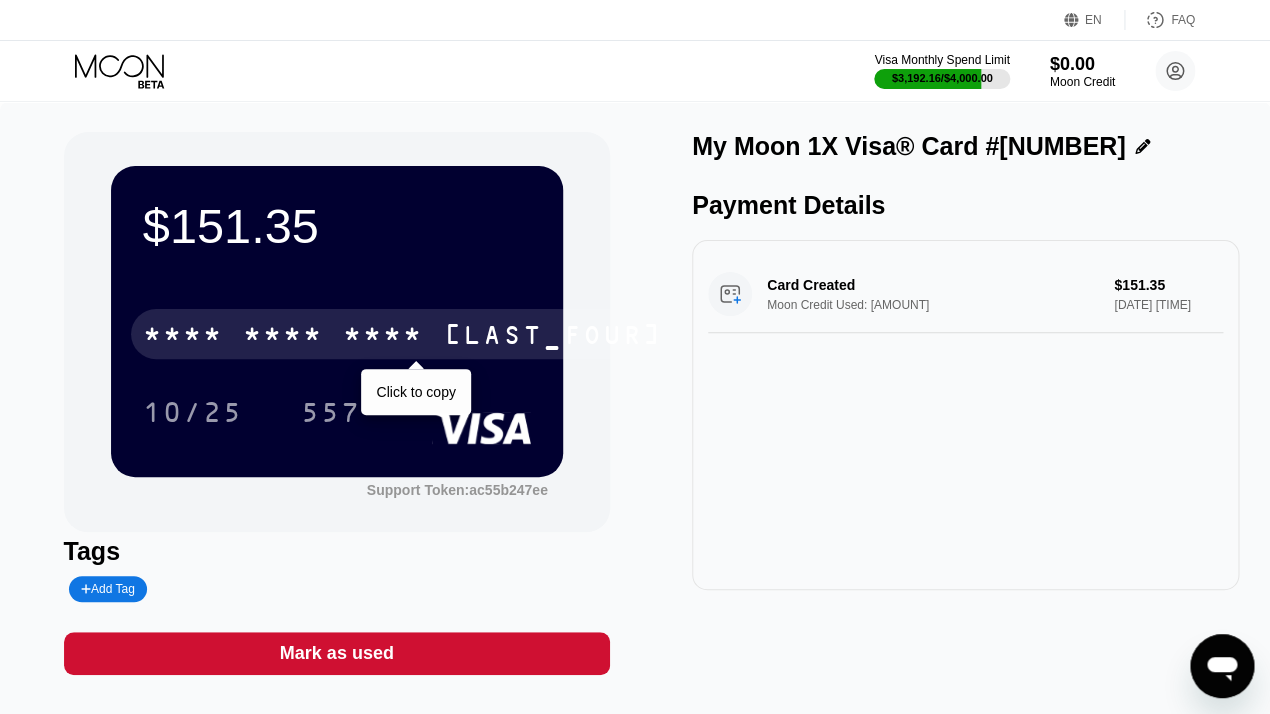 click on "* * * * * * * * * * * * 4829" at bounding box center (403, 334) 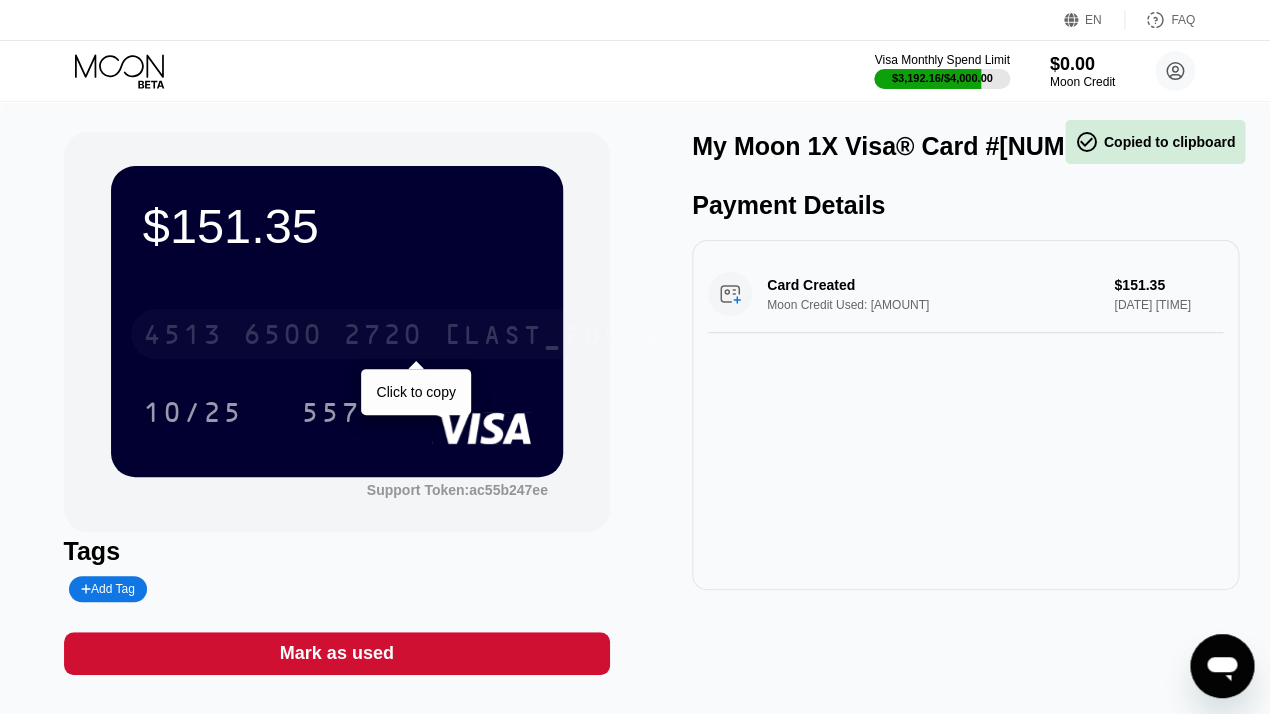 click on "4513 6500 2720 4829" at bounding box center (403, 334) 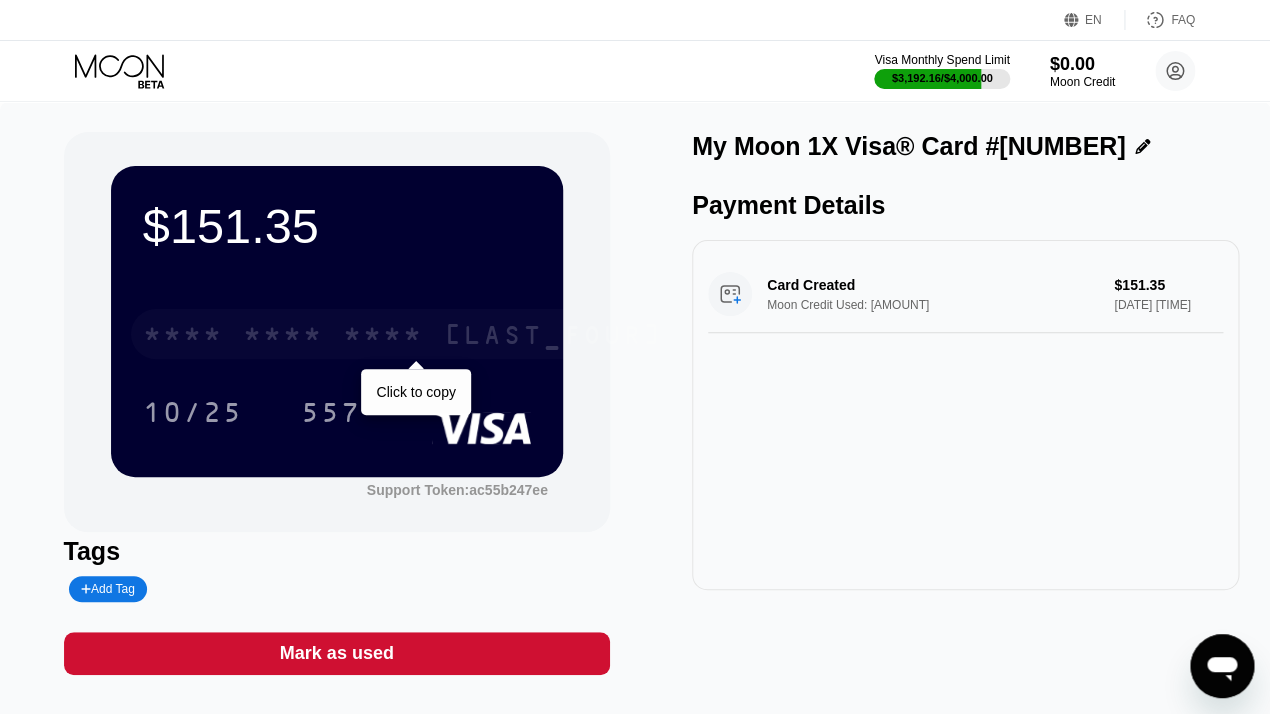 click on "* * * *" at bounding box center [283, 337] 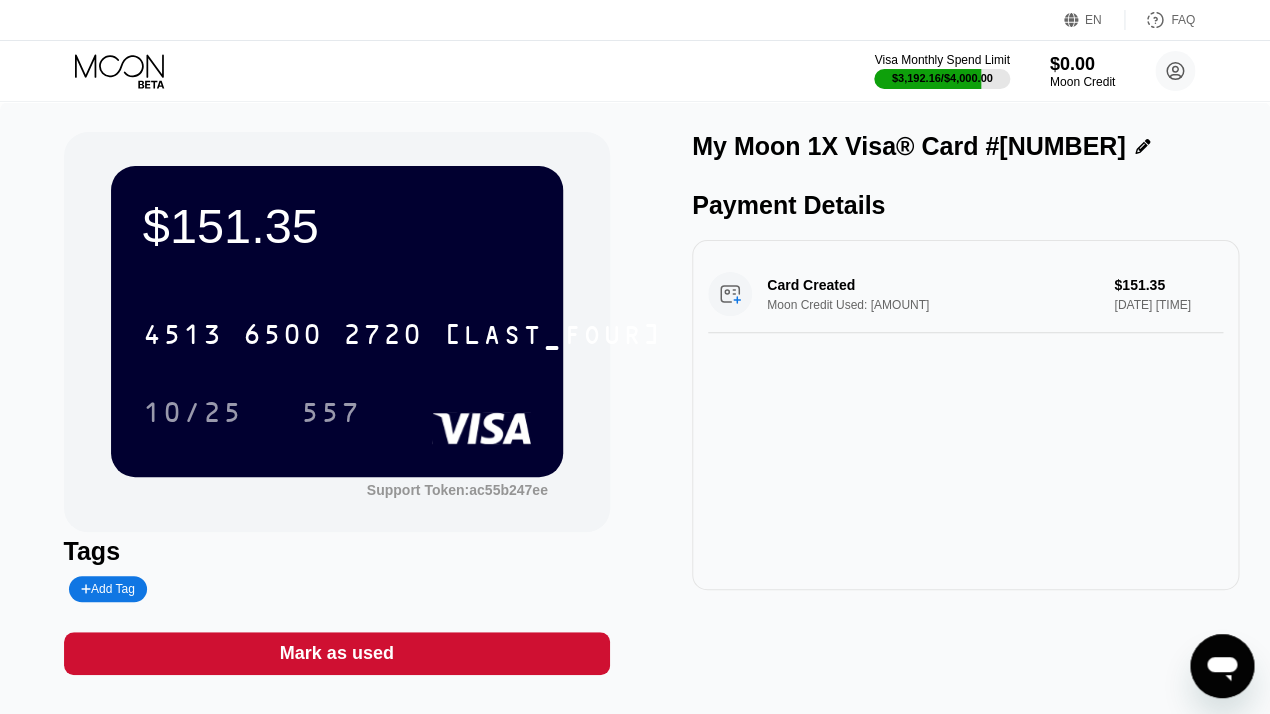 click 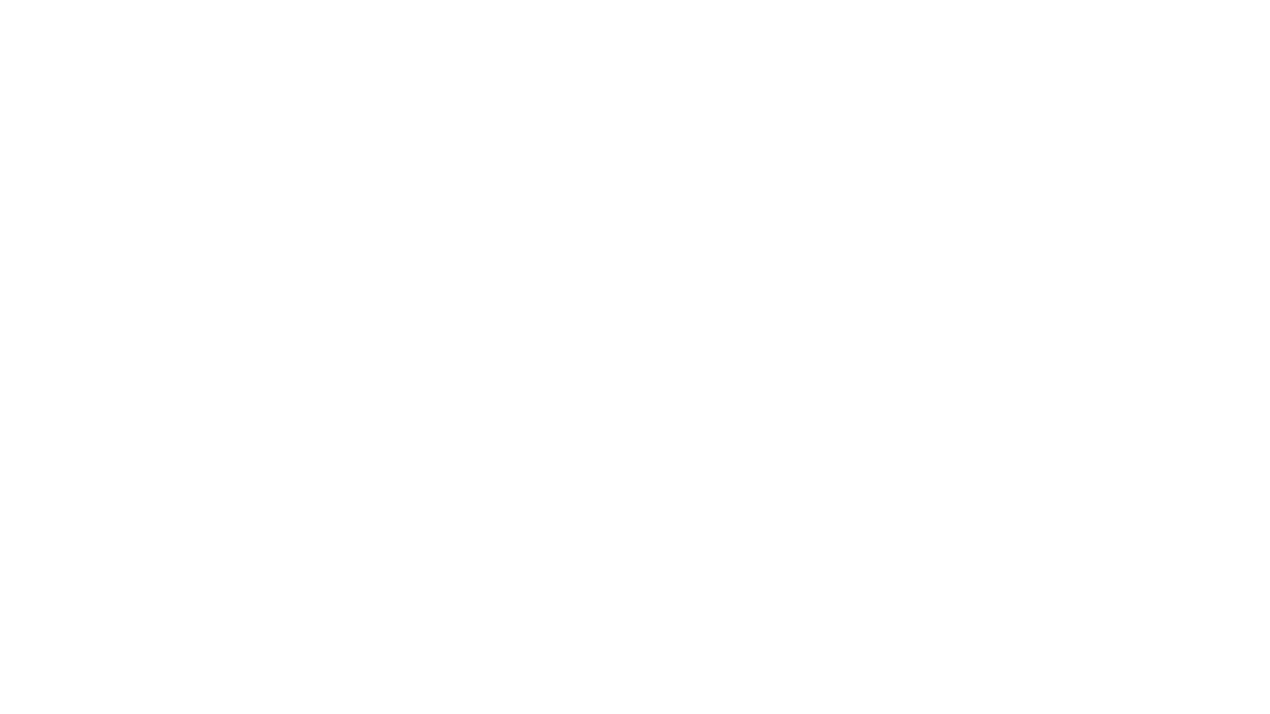 scroll, scrollTop: 0, scrollLeft: 0, axis: both 